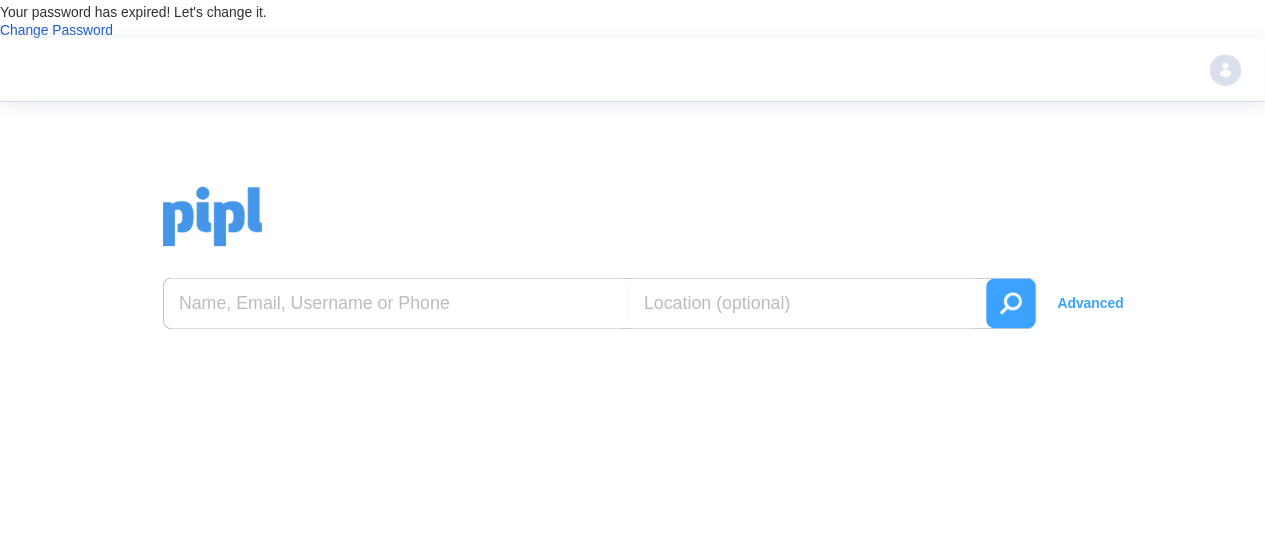 scroll, scrollTop: 0, scrollLeft: 0, axis: both 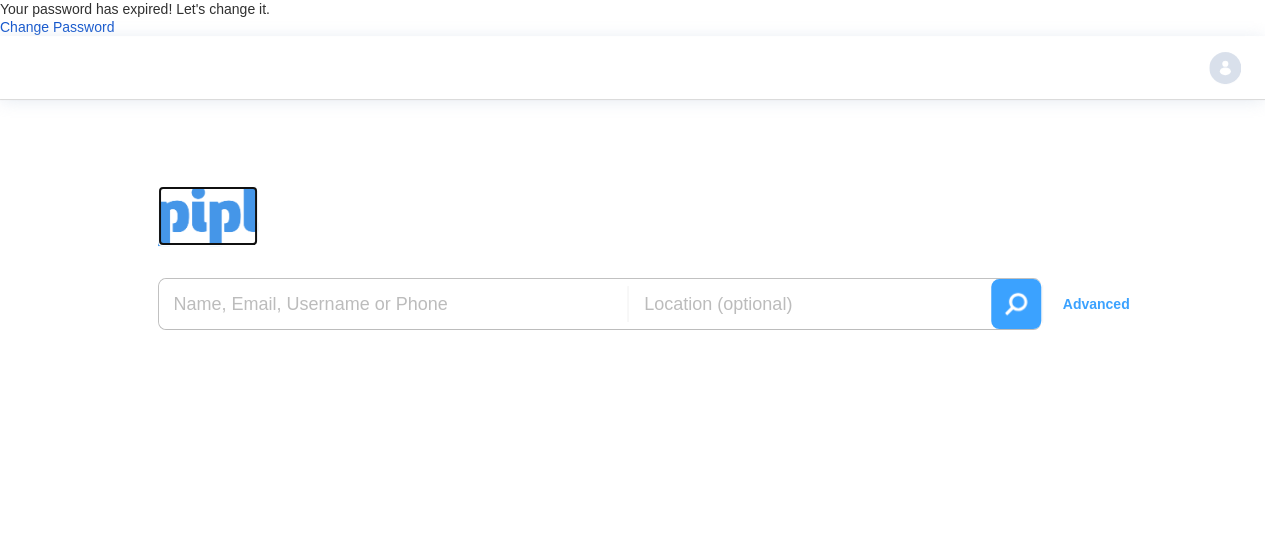 click at bounding box center [208, 216] 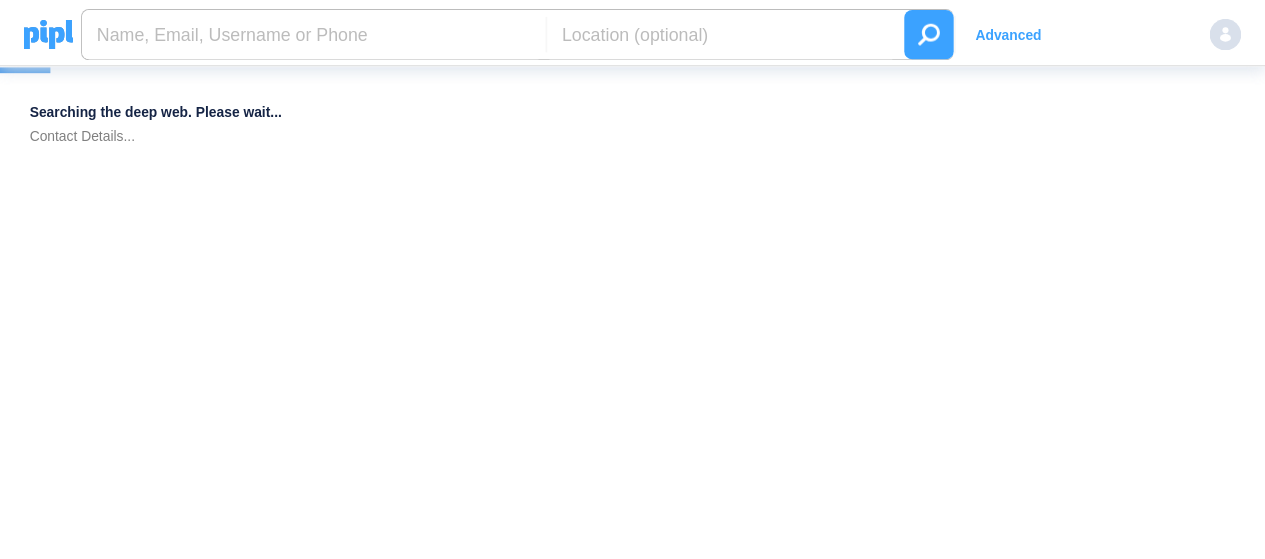 scroll, scrollTop: 0, scrollLeft: 0, axis: both 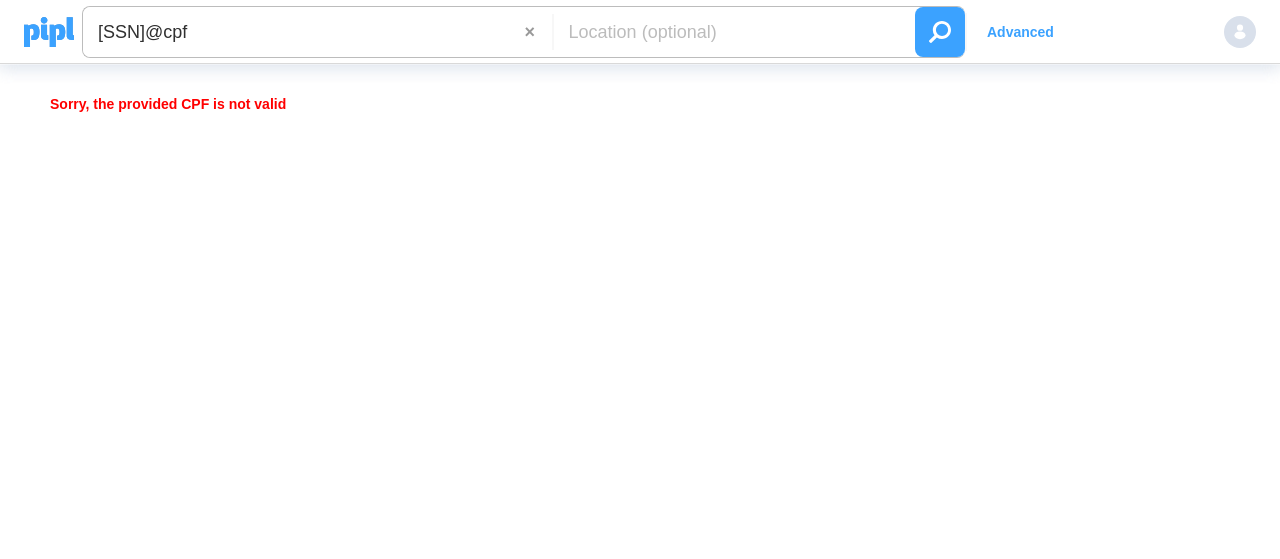 click on "296.540.847-91@cpf" at bounding box center (304, 32) 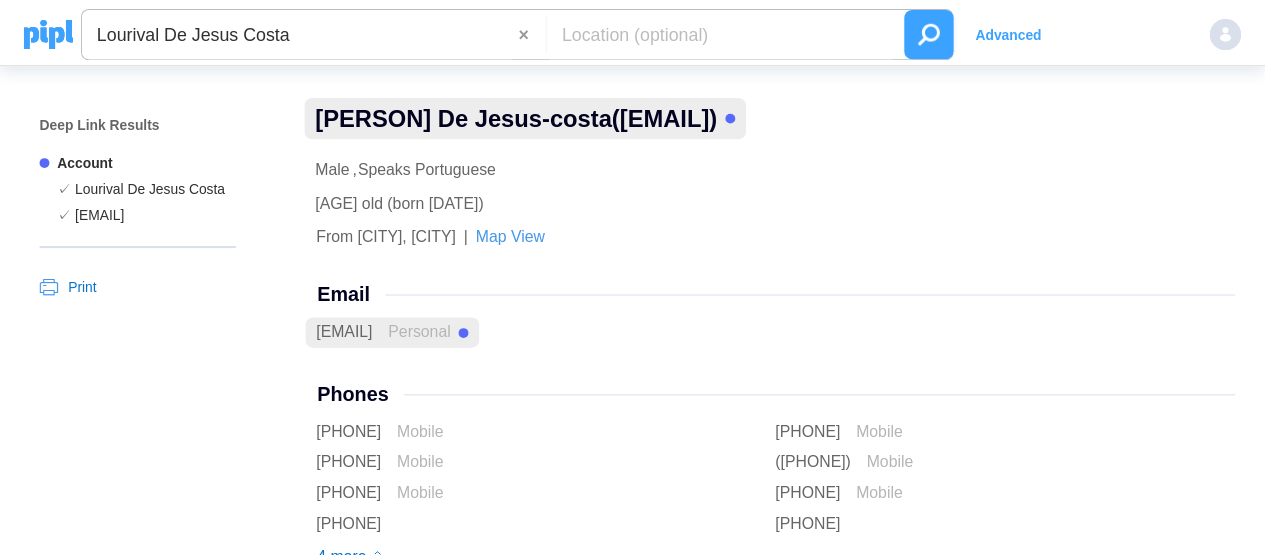 scroll, scrollTop: 0, scrollLeft: 0, axis: both 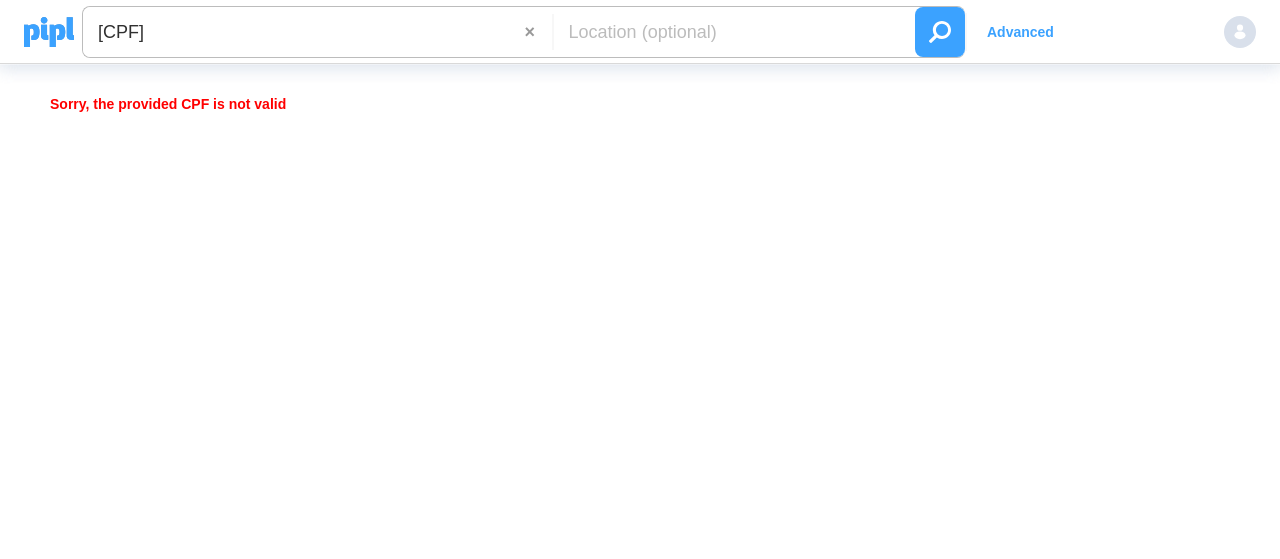 click on "105.749.311-20@cpf" at bounding box center (304, 32) 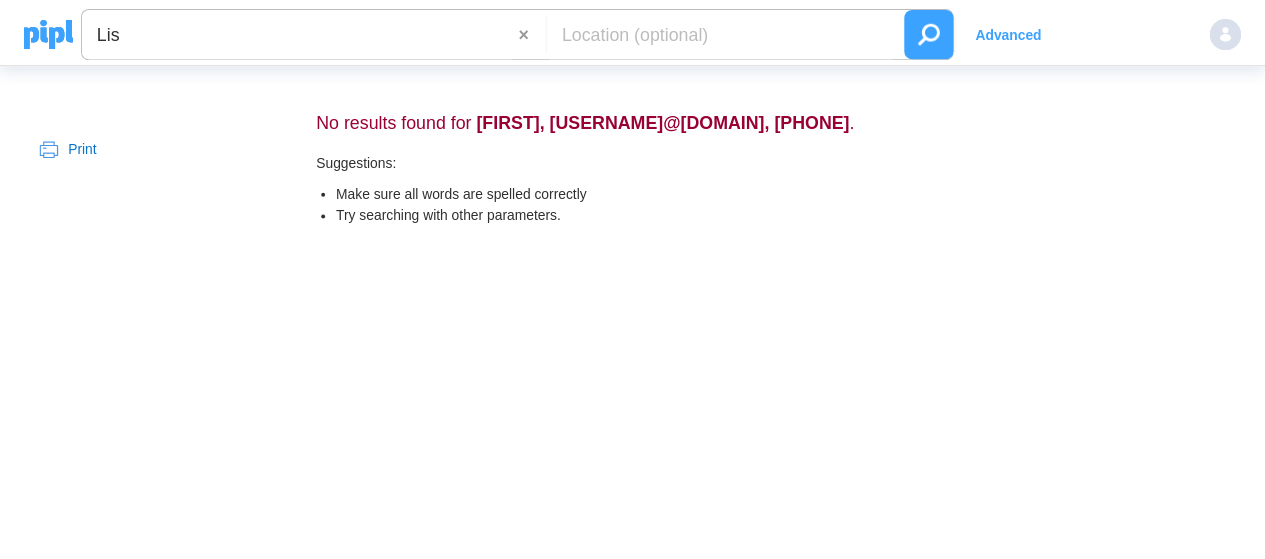 scroll, scrollTop: 0, scrollLeft: 0, axis: both 